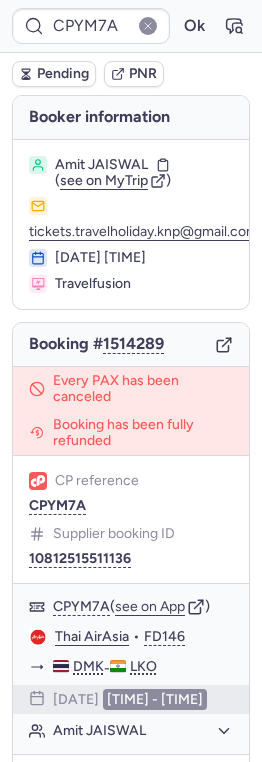 scroll, scrollTop: 0, scrollLeft: 0, axis: both 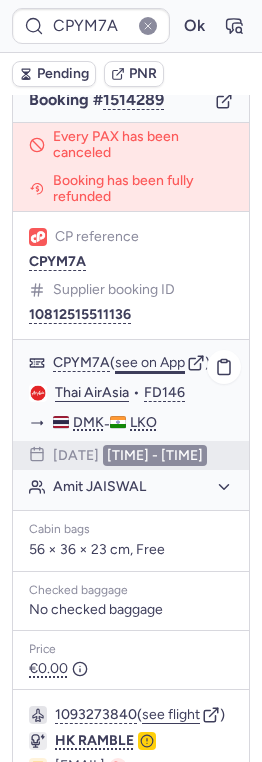 click on "see on App" 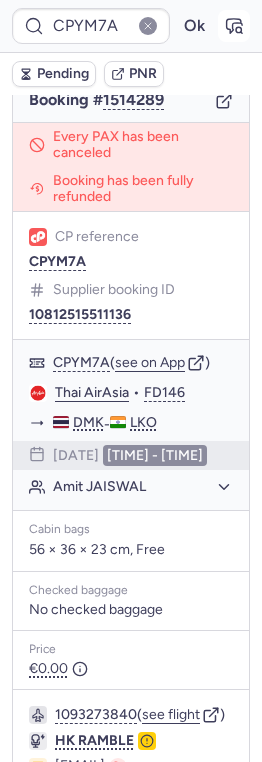 click 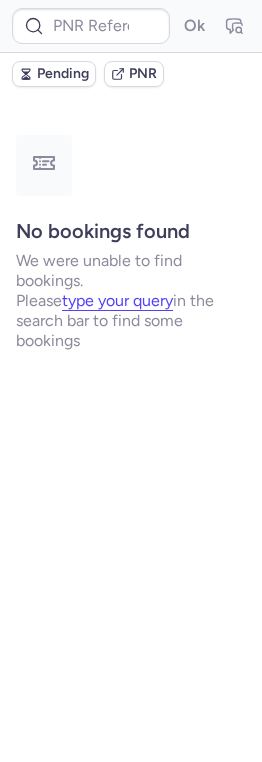 scroll, scrollTop: 0, scrollLeft: 0, axis: both 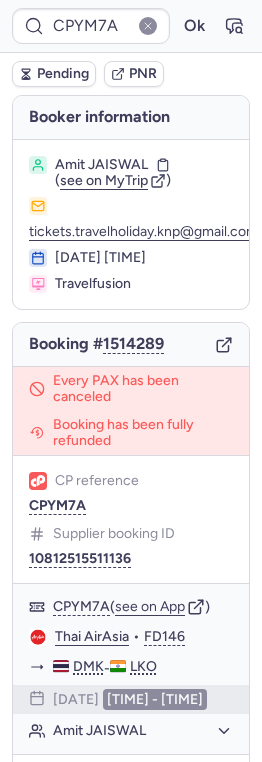 type on "CPGXDI" 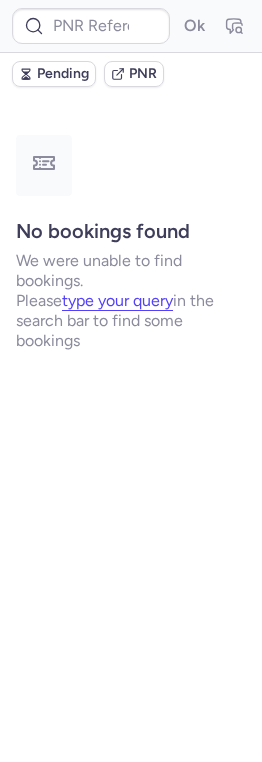 type on "CPC2LS" 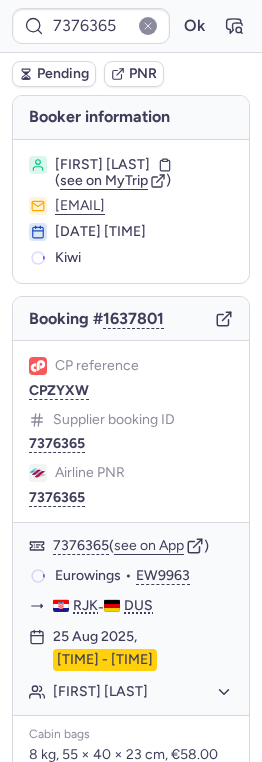 type on "7376534" 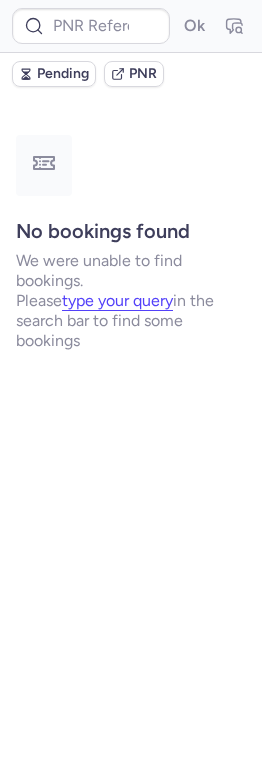 type on "6146431" 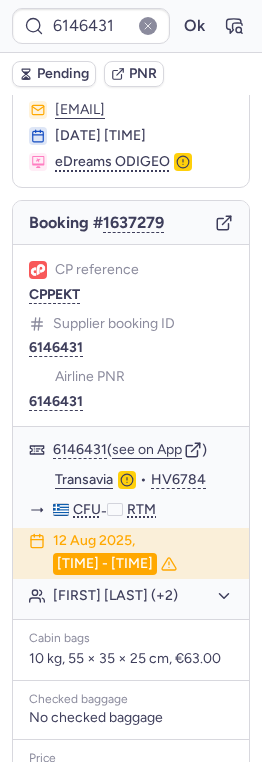 scroll, scrollTop: 122, scrollLeft: 0, axis: vertical 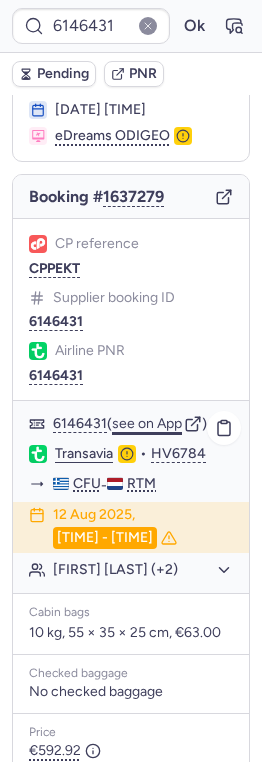 click on "see on App" 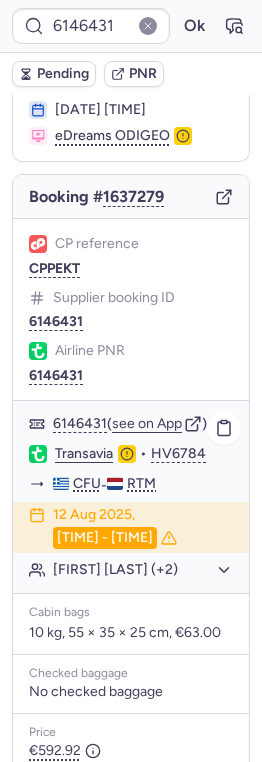 scroll, scrollTop: 449, scrollLeft: 0, axis: vertical 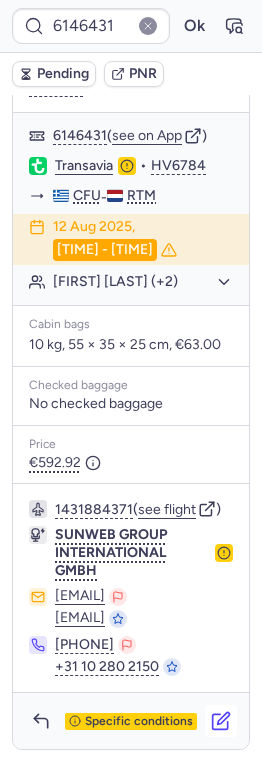 click 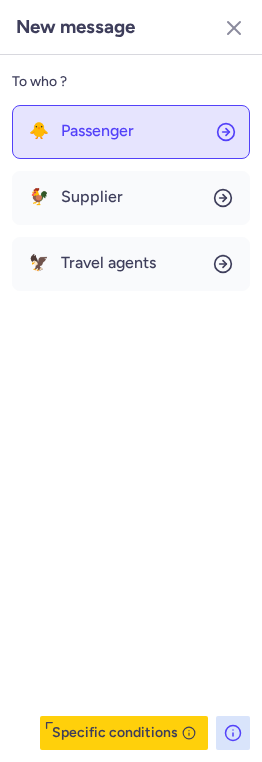 click on "Passenger" at bounding box center [97, 131] 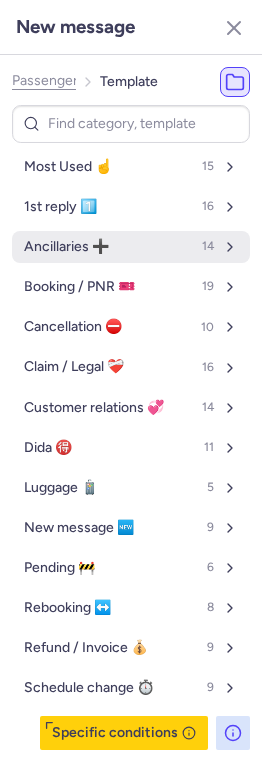 click on "Ancillaries ➕" at bounding box center (66, 247) 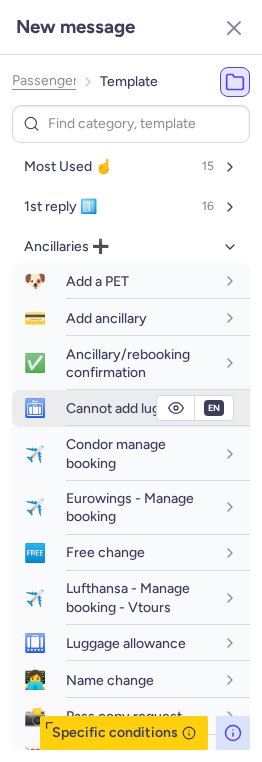 click on "Cannot add luggage" at bounding box center [128, 408] 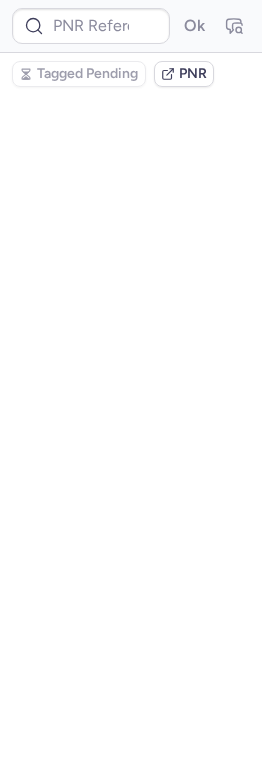 scroll, scrollTop: 0, scrollLeft: 0, axis: both 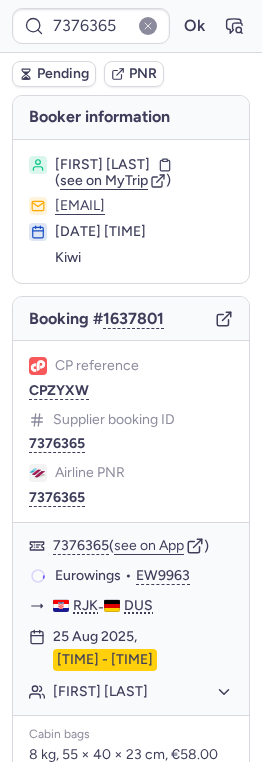 type on "7376534" 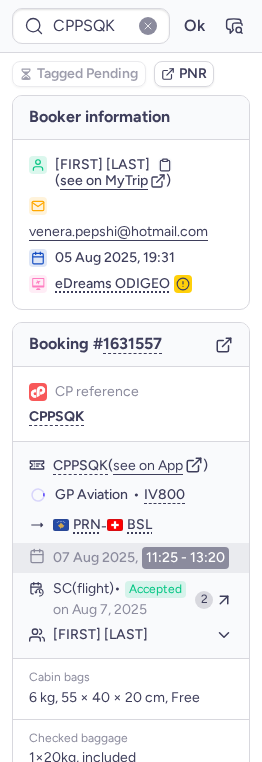 type on "CPGXDI" 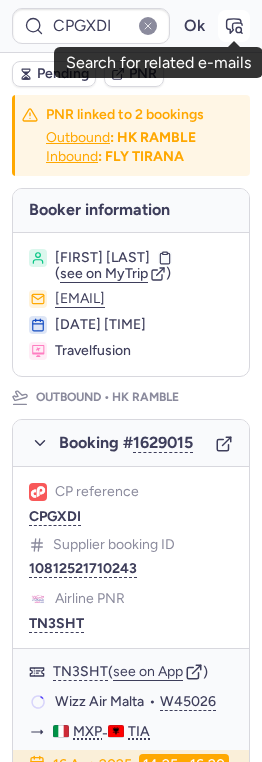 click 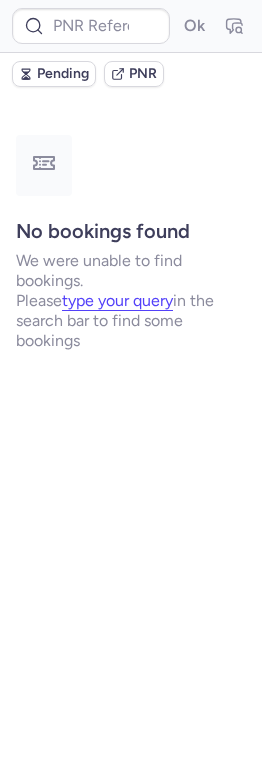 type on "CPGXDI" 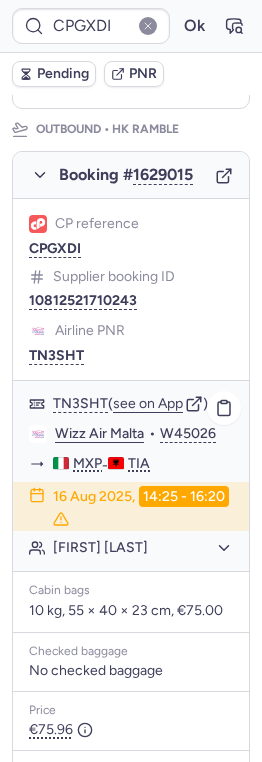 scroll, scrollTop: 295, scrollLeft: 0, axis: vertical 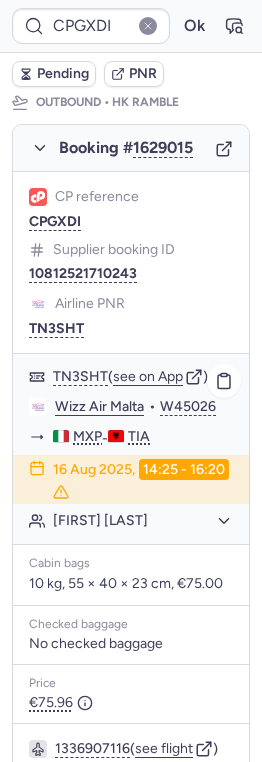 click on "[DATE], [TIME] - [TIME]" at bounding box center [143, 480] 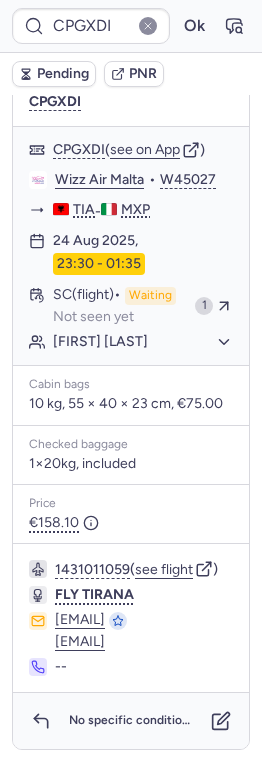 scroll, scrollTop: 1330, scrollLeft: 0, axis: vertical 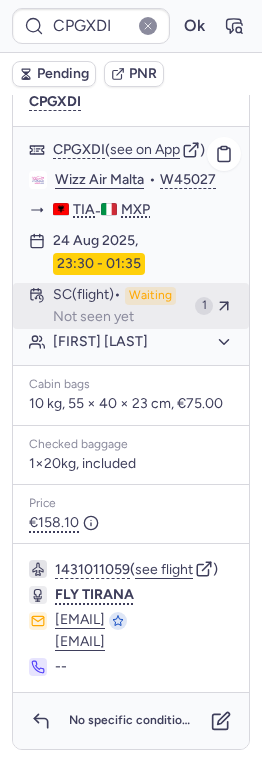 click on "SC   (flight)  Waiting Not seen yet 1" 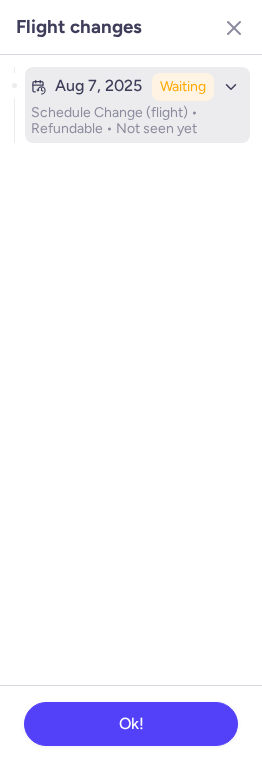 click on "Aug 7, 2025" at bounding box center [98, 86] 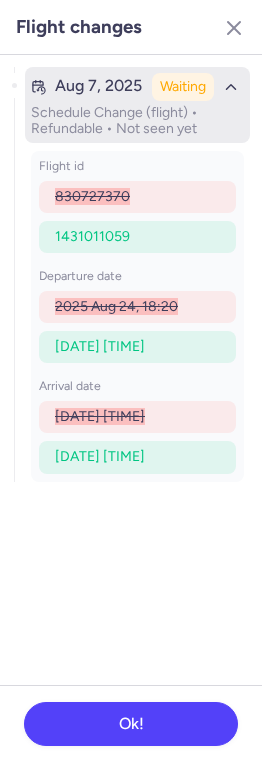click on "Aug 7, 2025" at bounding box center (98, 86) 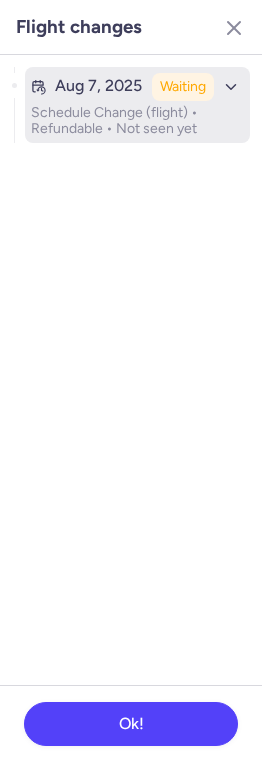 click on "Aug 7, 2025" at bounding box center [98, 86] 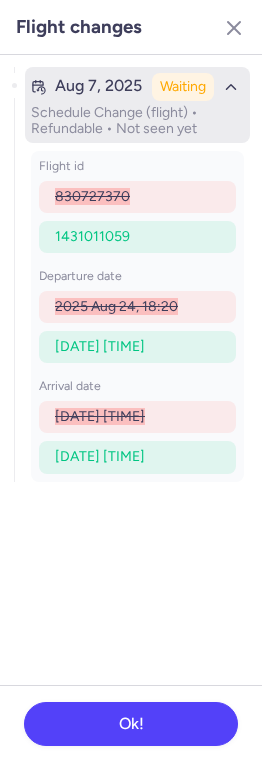 click on "Schedule Change (flight) • Refundable • Not seen yet" at bounding box center [137, 121] 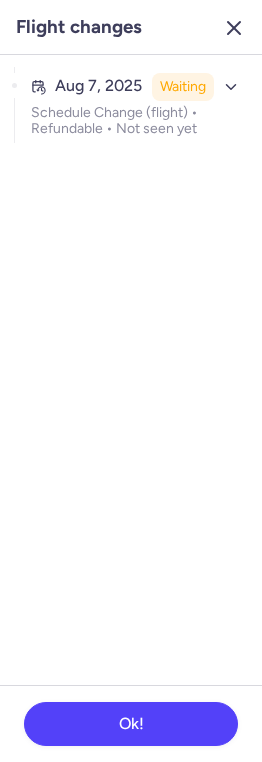 click 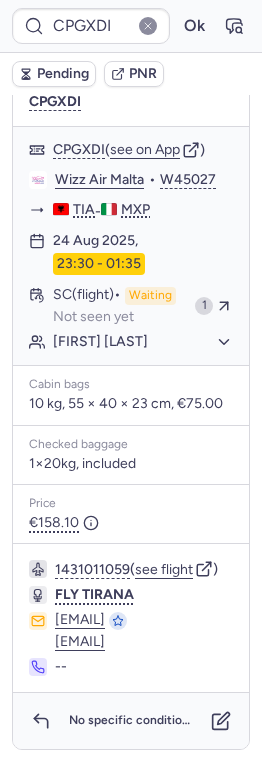 scroll, scrollTop: 1399, scrollLeft: 0, axis: vertical 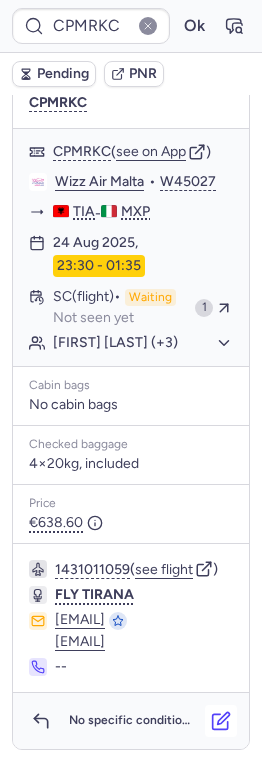 click 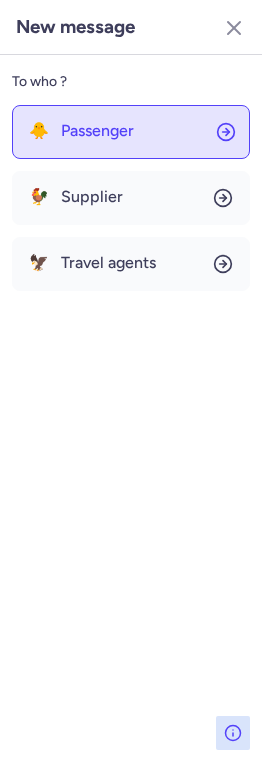 click on "Passenger" at bounding box center [97, 131] 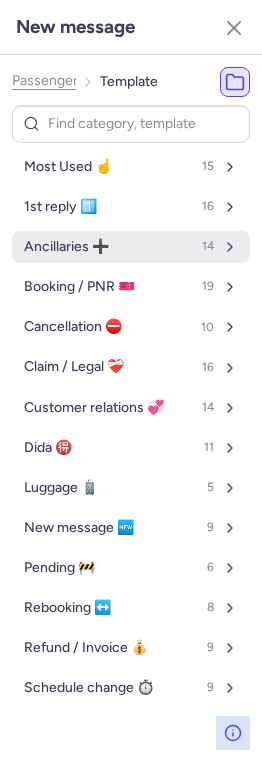 click on "Ancillaries ➕ 14" at bounding box center [131, 247] 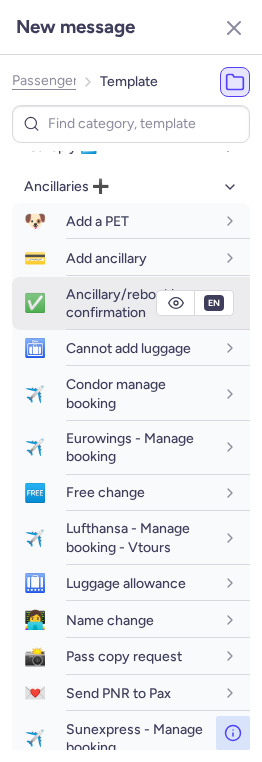 scroll, scrollTop: 44, scrollLeft: 0, axis: vertical 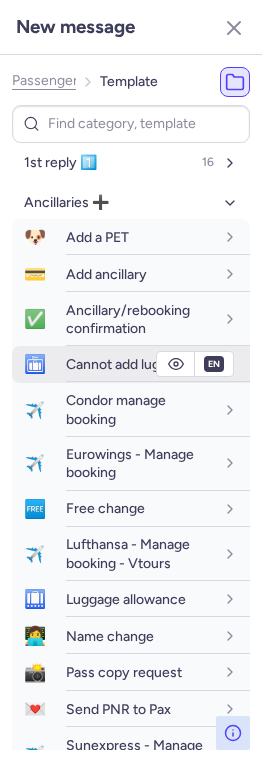 click on "Cannot add luggage" at bounding box center [128, 364] 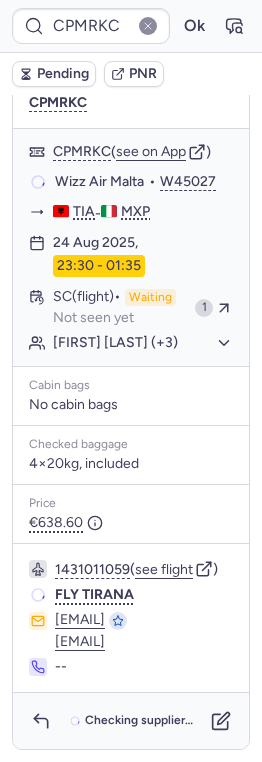 scroll, scrollTop: 328, scrollLeft: 0, axis: vertical 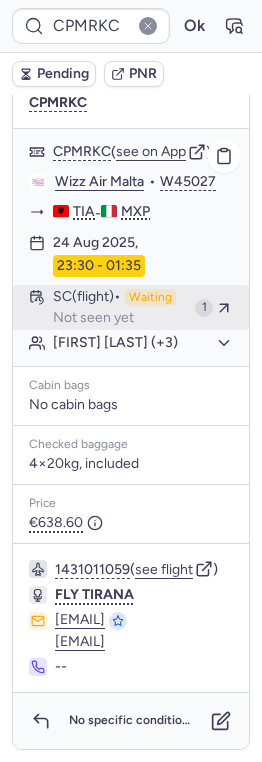 click on "SC   (flight)  Waiting Not seen yet" at bounding box center (120, 308) 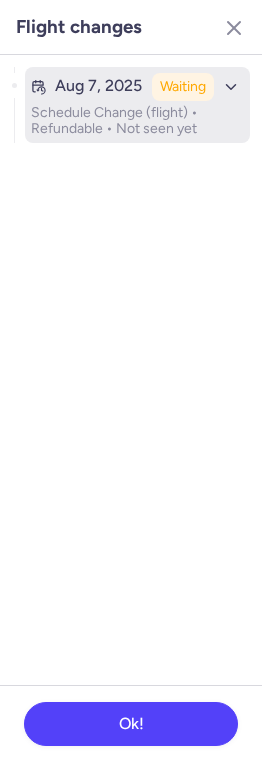 click on "Schedule Change (flight) • Refundable • Not seen yet" at bounding box center [137, 121] 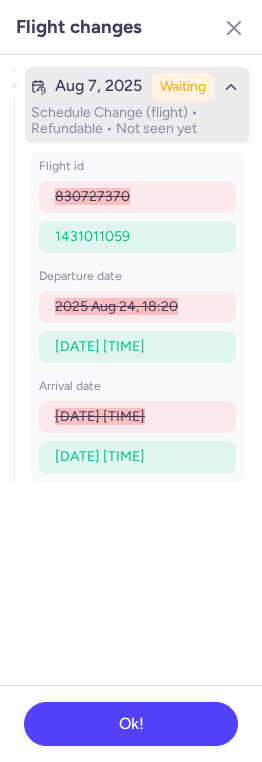 click on "Schedule Change (flight) • Refundable • Not seen yet" at bounding box center [137, 121] 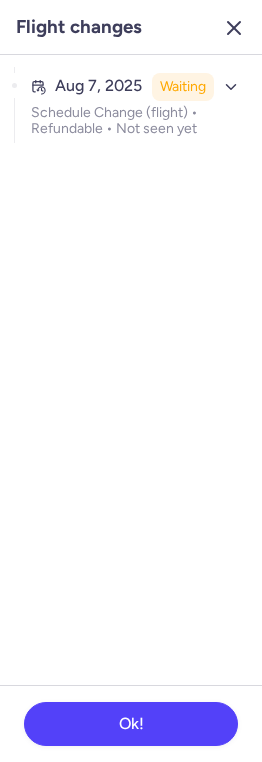 click 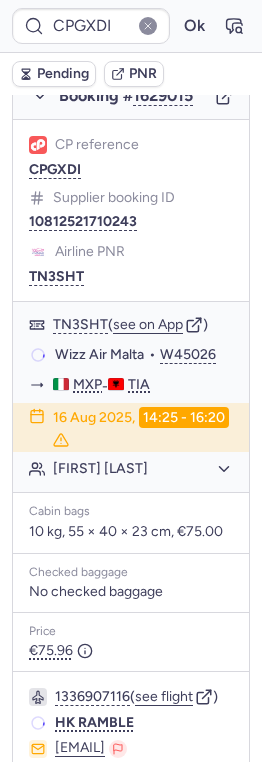 scroll, scrollTop: 328, scrollLeft: 0, axis: vertical 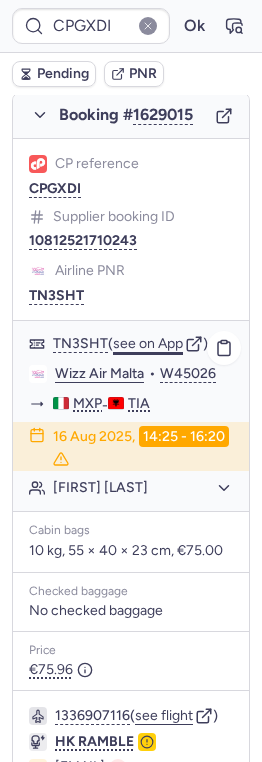 click on "see on App" 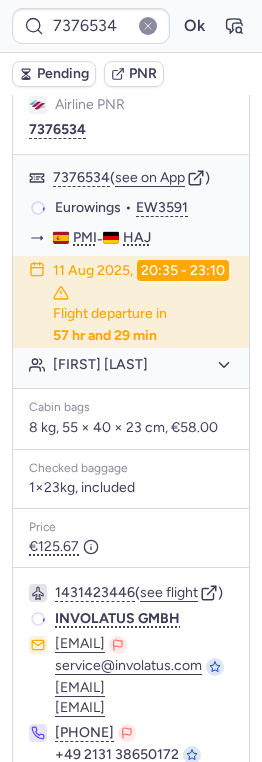scroll, scrollTop: 328, scrollLeft: 0, axis: vertical 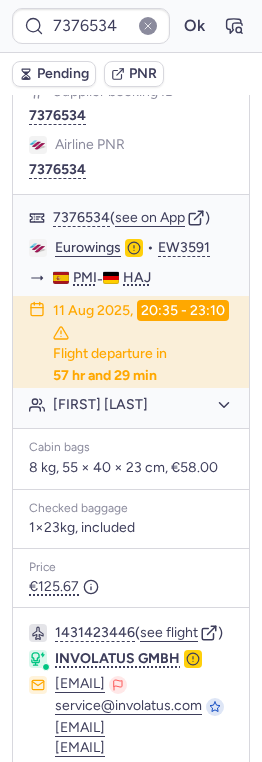 type on "CPPSQK" 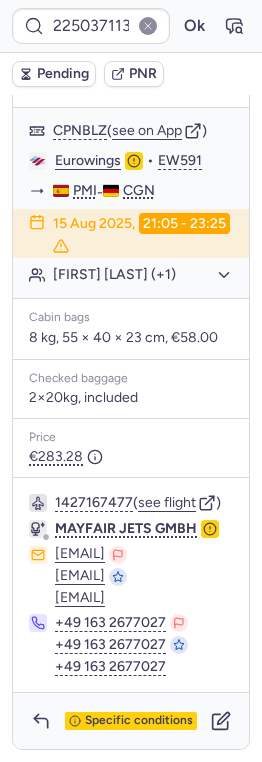 scroll, scrollTop: 407, scrollLeft: 0, axis: vertical 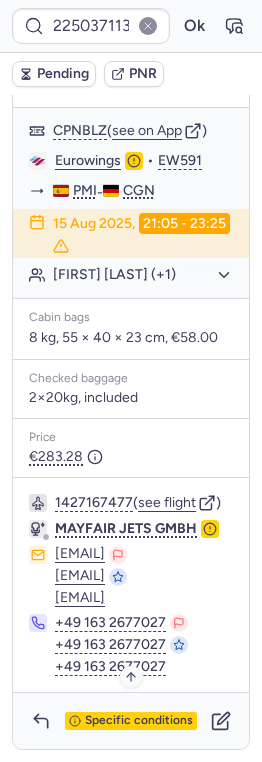 click on "Specific conditions" at bounding box center [139, 721] 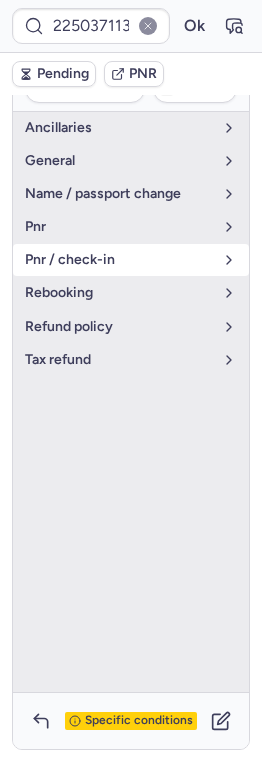 click on "pnr / check-in" at bounding box center [119, 260] 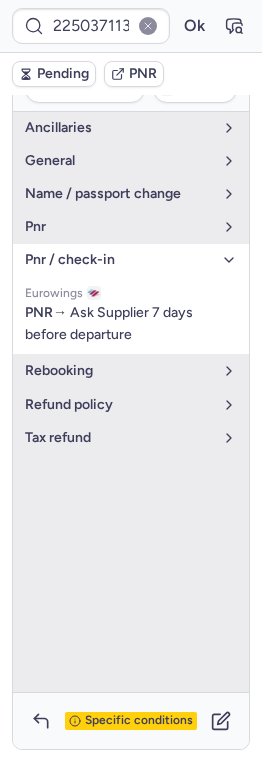 click on "pnr / check-in" at bounding box center [119, 260] 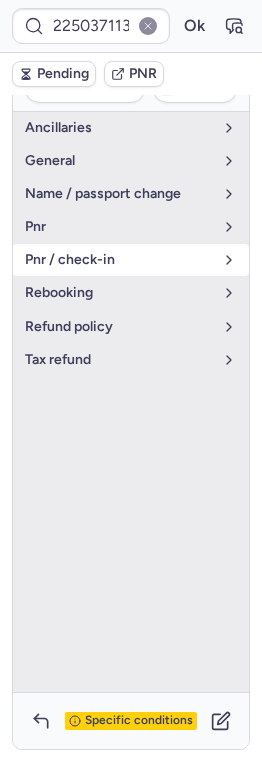 scroll, scrollTop: 367, scrollLeft: 0, axis: vertical 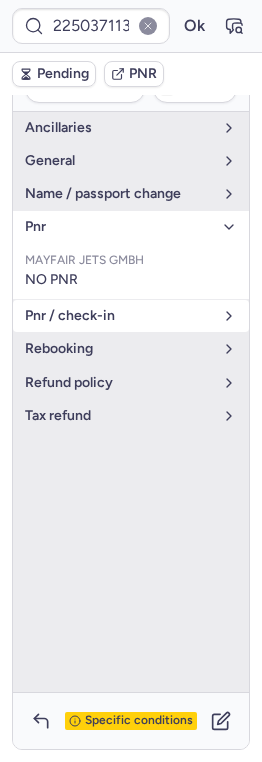 click on "pnr" at bounding box center (119, 227) 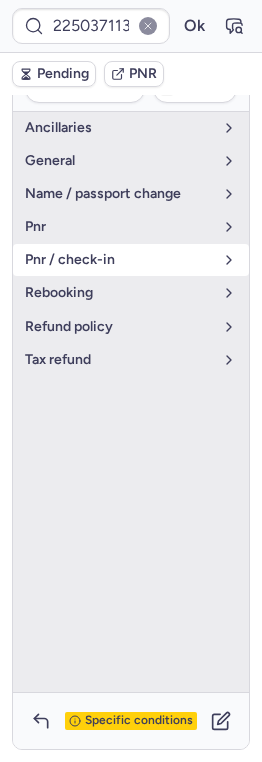 click on "pnr" at bounding box center (119, 227) 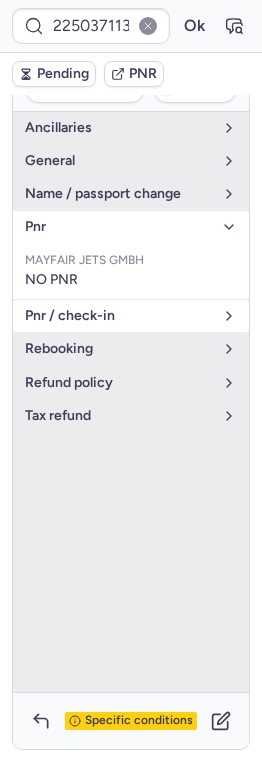 click on "pnr / check-in" at bounding box center [119, 316] 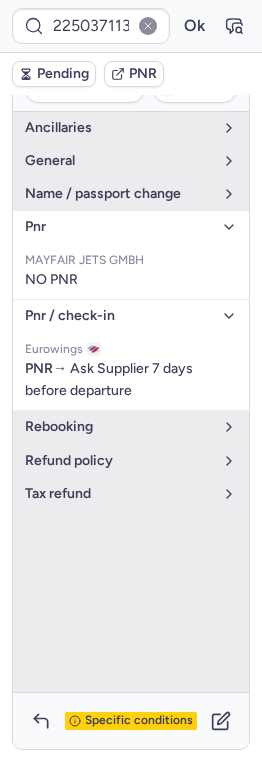 click on "pnr / check-in" at bounding box center [119, 316] 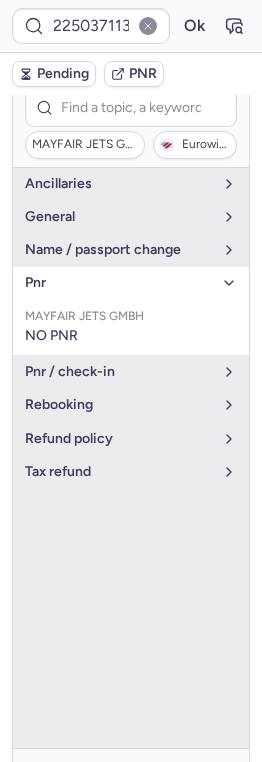 scroll, scrollTop: 213, scrollLeft: 0, axis: vertical 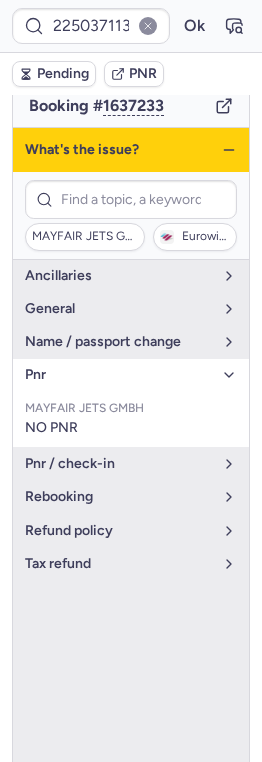 click 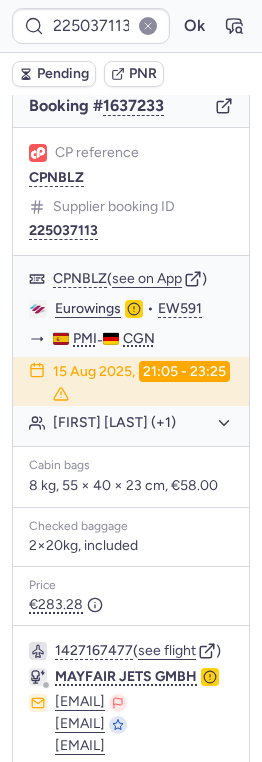 scroll, scrollTop: 407, scrollLeft: 0, axis: vertical 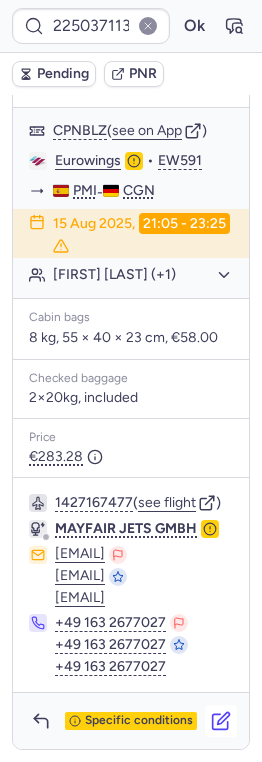 click 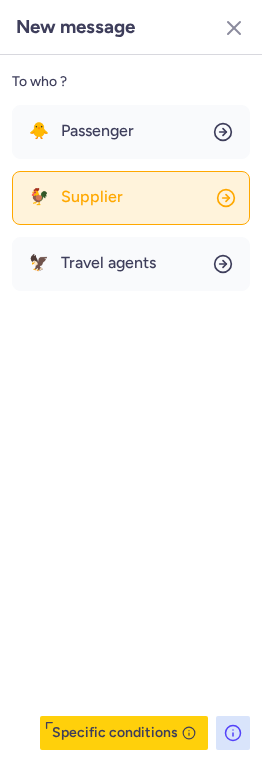 click on "Supplier" at bounding box center [92, 197] 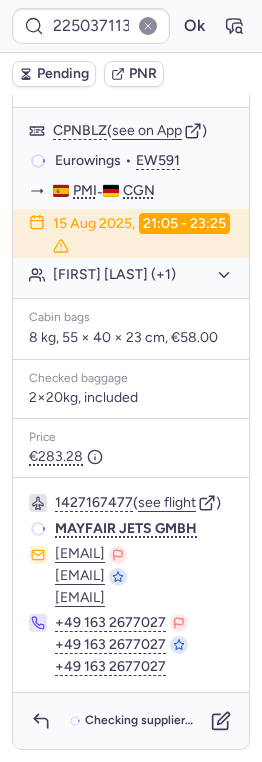 scroll, scrollTop: 407, scrollLeft: 0, axis: vertical 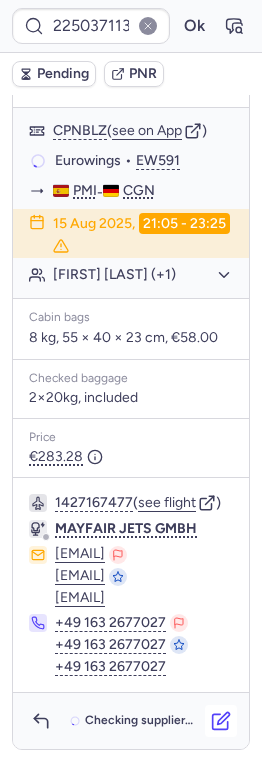 click 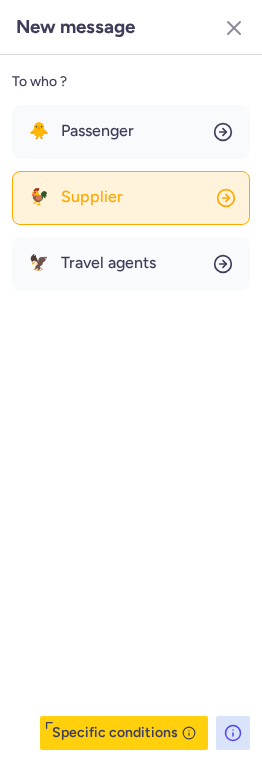 click on "Supplier" at bounding box center [92, 197] 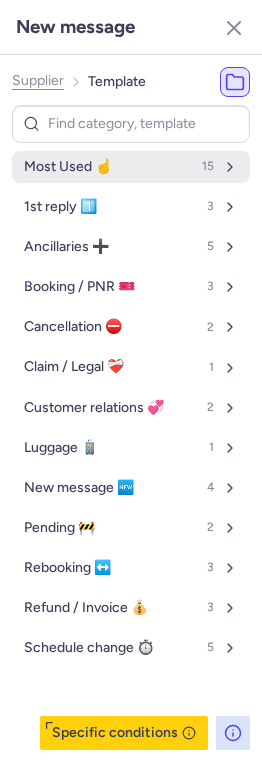 click on "Most Used ☝️" at bounding box center (68, 167) 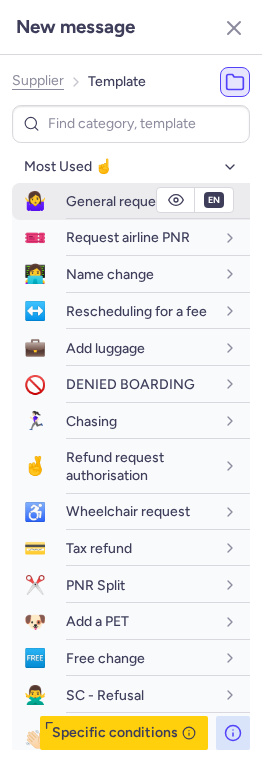 click on "General request" at bounding box center [117, 201] 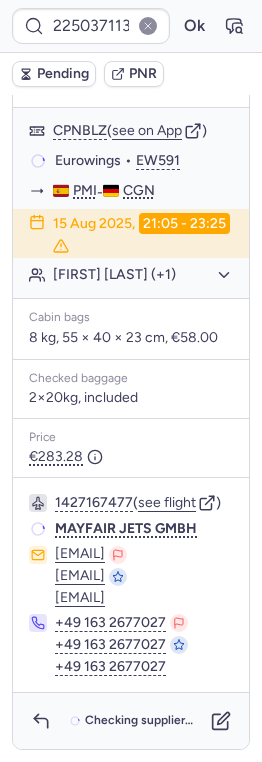 scroll, scrollTop: 407, scrollLeft: 0, axis: vertical 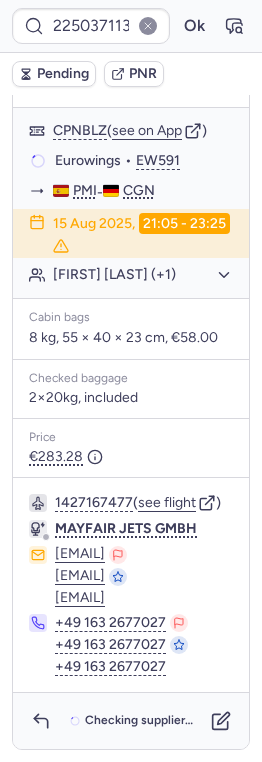 type on "CPGXDI" 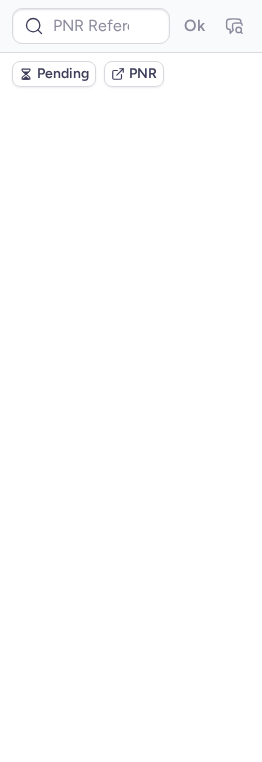 scroll, scrollTop: 0, scrollLeft: 0, axis: both 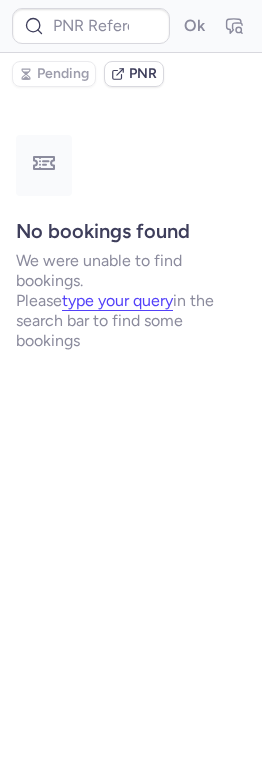 type on "CPGXDI" 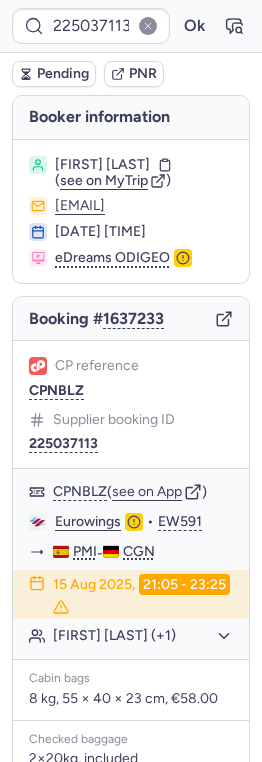type on "CPPSQK" 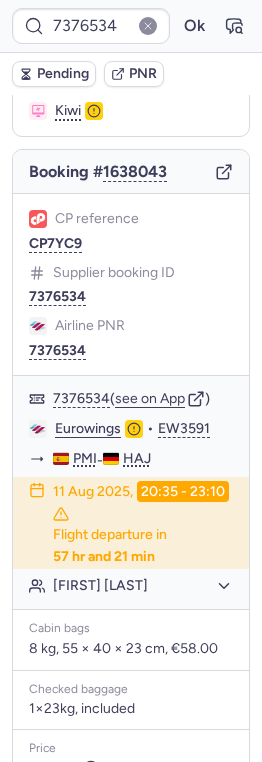 scroll, scrollTop: 155, scrollLeft: 0, axis: vertical 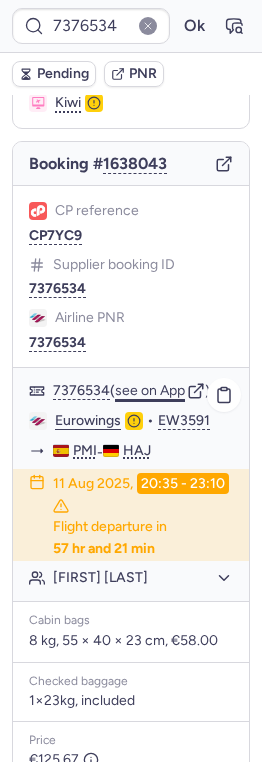 click on "see on App" 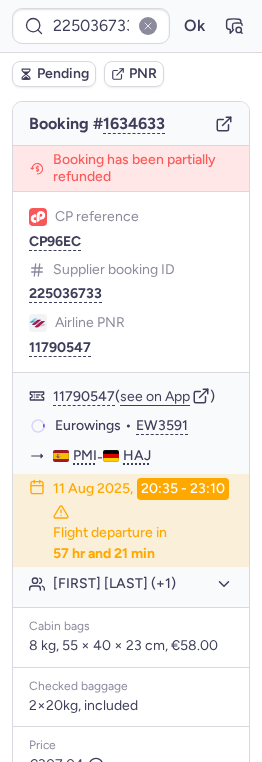 scroll, scrollTop: 155, scrollLeft: 0, axis: vertical 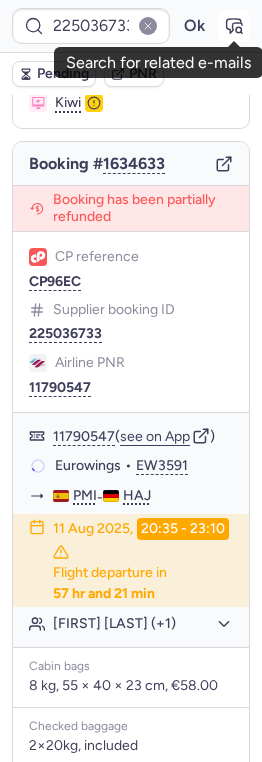 click 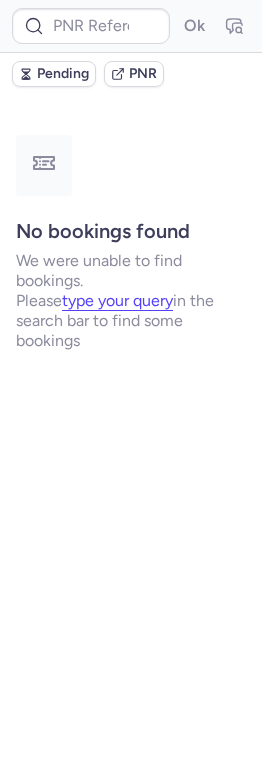 scroll, scrollTop: 0, scrollLeft: 0, axis: both 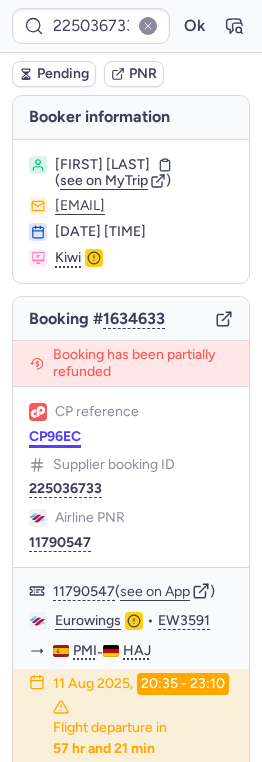 click on "CP96EC" at bounding box center [55, 437] 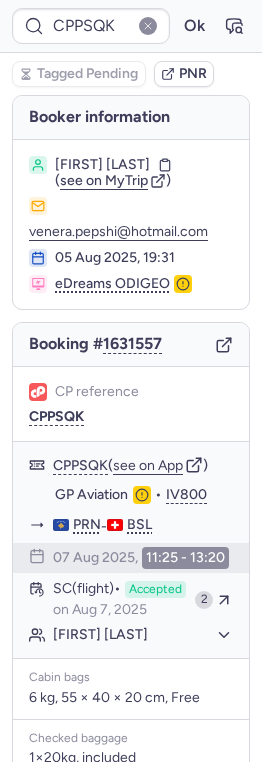 type on "7376365" 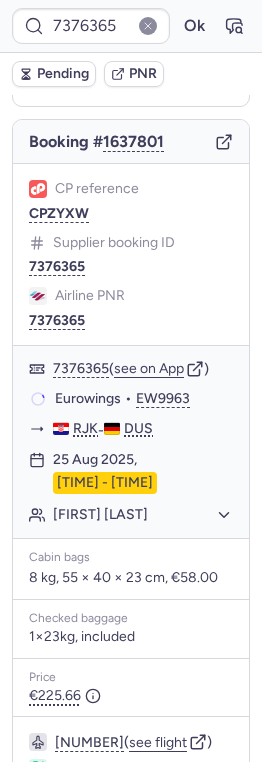 scroll, scrollTop: 161, scrollLeft: 0, axis: vertical 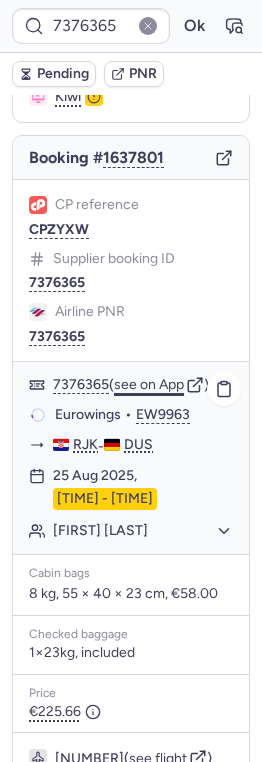 click on "see on App" 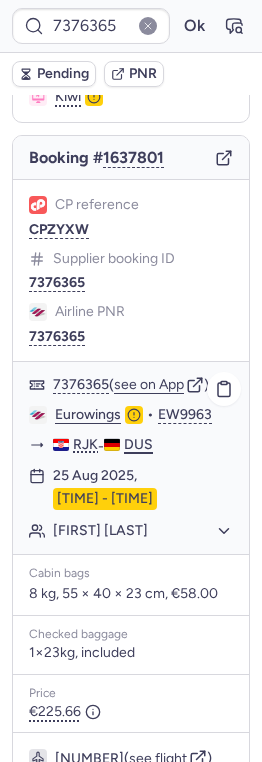 scroll, scrollTop: 467, scrollLeft: 0, axis: vertical 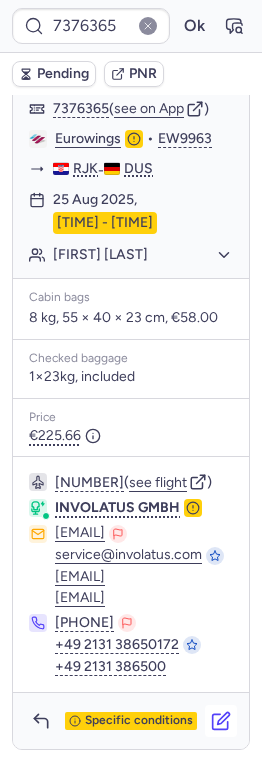 click 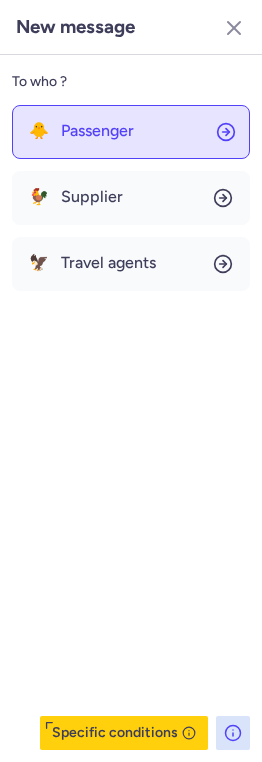 click on "🐥 Passenger" 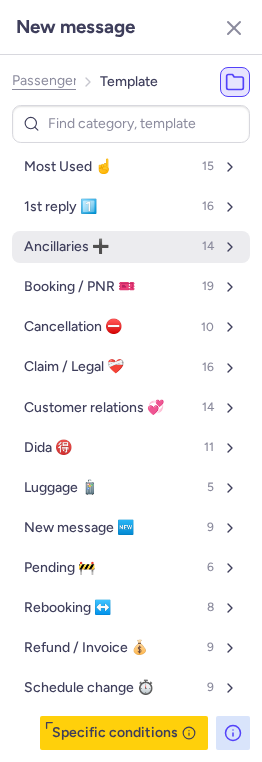 click on "Ancillaries ➕ 14" at bounding box center (131, 247) 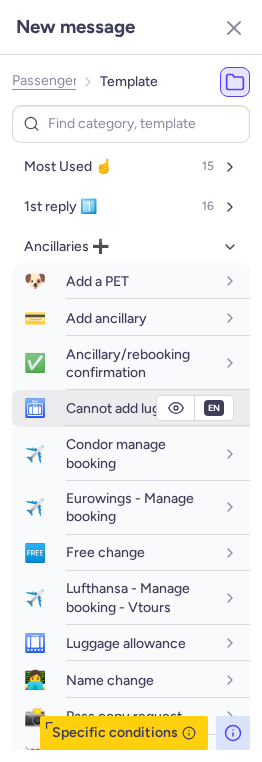 click on "Cannot add luggage" at bounding box center (128, 408) 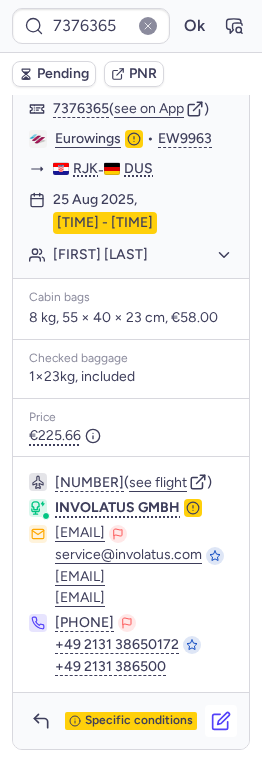 click 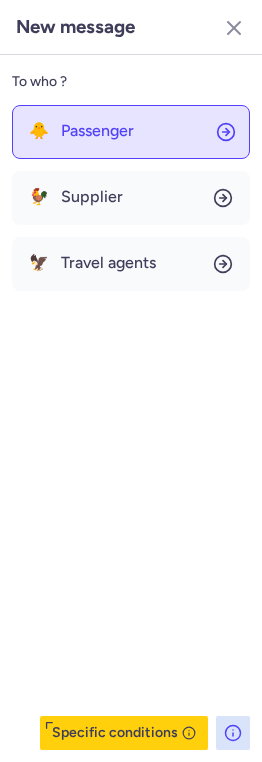 click on "🐥 Passenger" 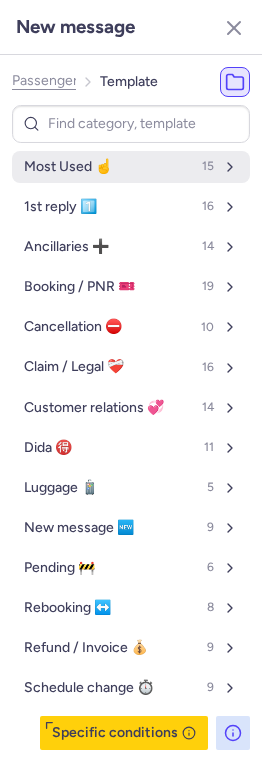 click on "Most Used ☝️ 15" at bounding box center (131, 167) 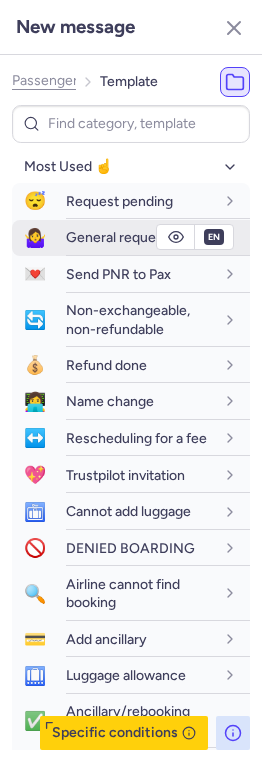 click on "General request" at bounding box center [117, 237] 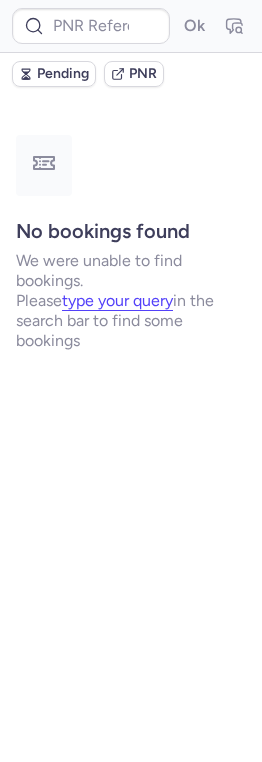 scroll, scrollTop: 0, scrollLeft: 0, axis: both 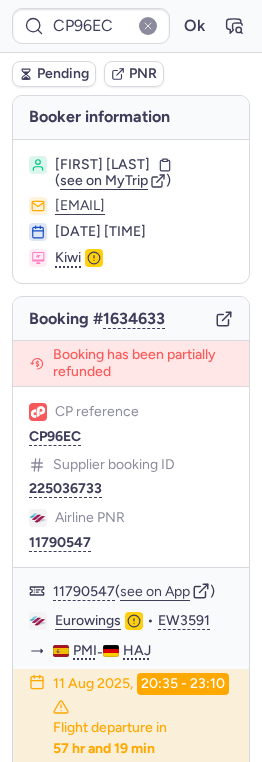 type on "CPNBLZ" 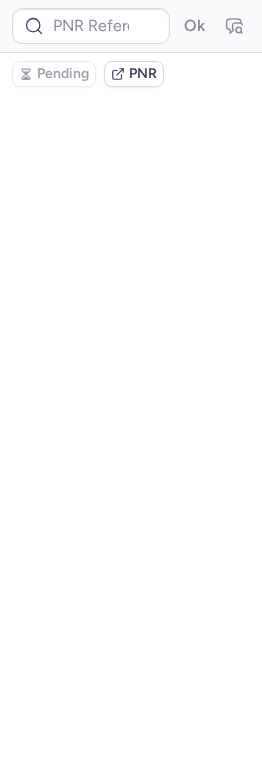 type on "225036811" 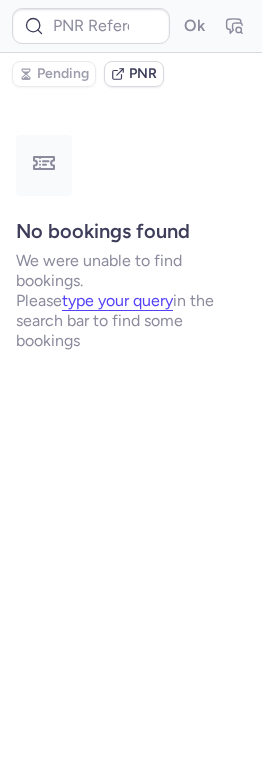 type on "CPPSQK" 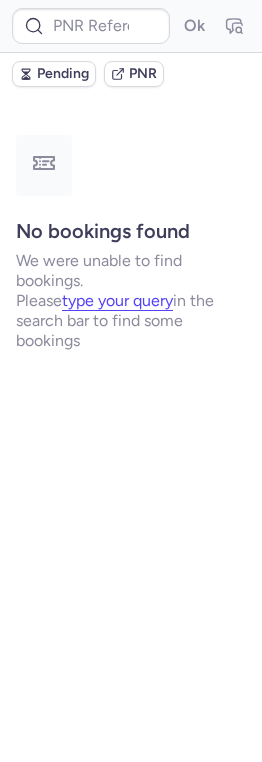 type on "CPPSQK" 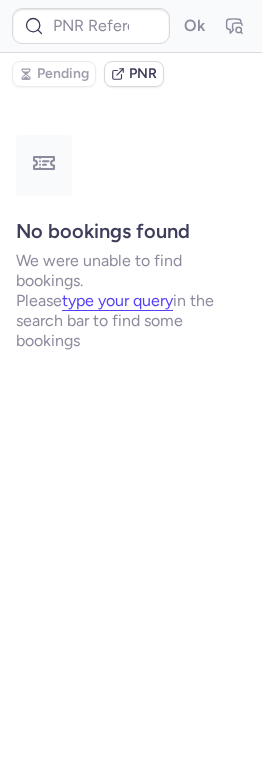 type on "225036811" 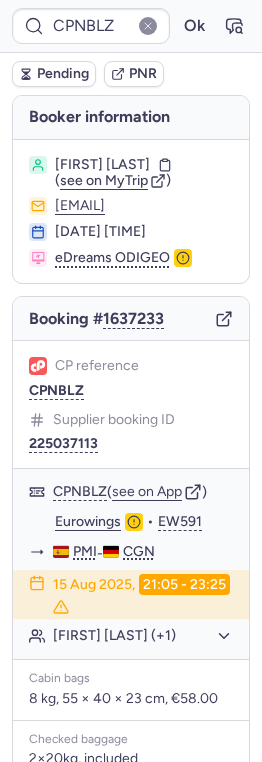 type on "CP96EC" 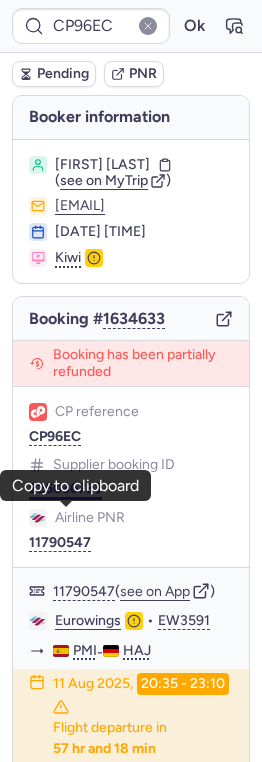 click on "225036733" at bounding box center [65, 489] 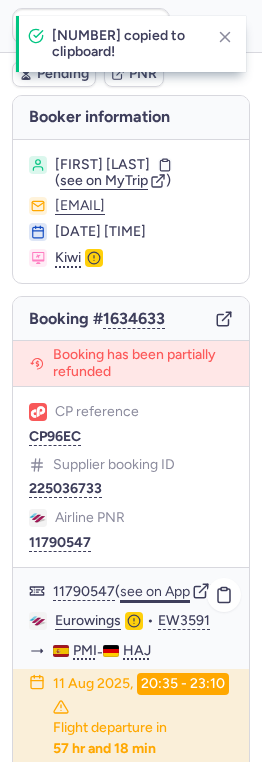 click on "see on App" 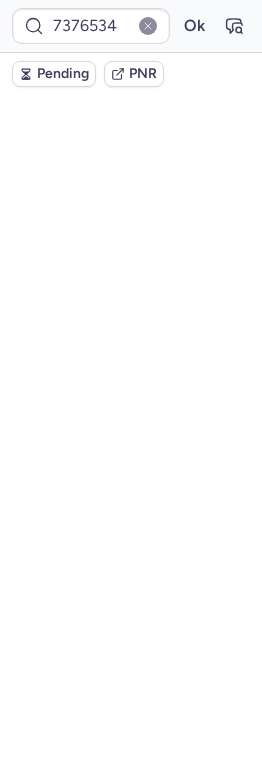 scroll, scrollTop: 343, scrollLeft: 0, axis: vertical 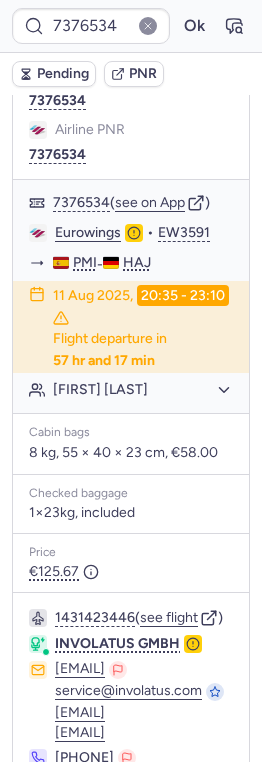 type on "7376365" 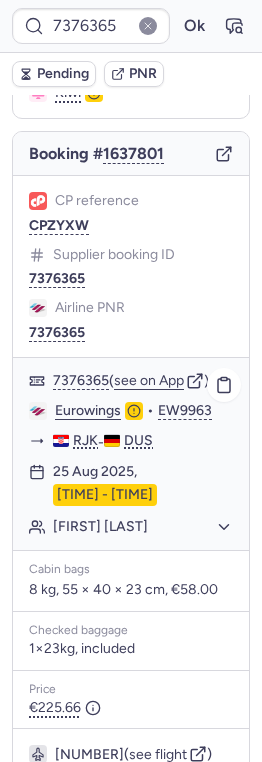 scroll, scrollTop: 0, scrollLeft: 0, axis: both 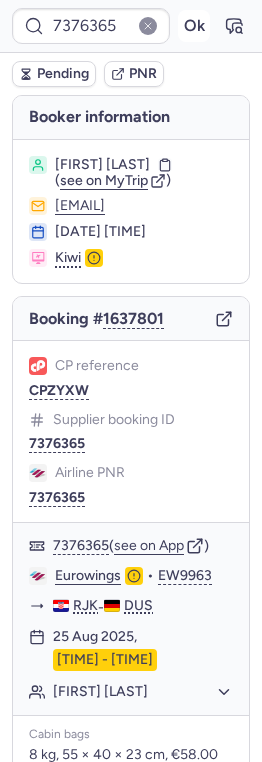 click on "Ok" at bounding box center (194, 26) 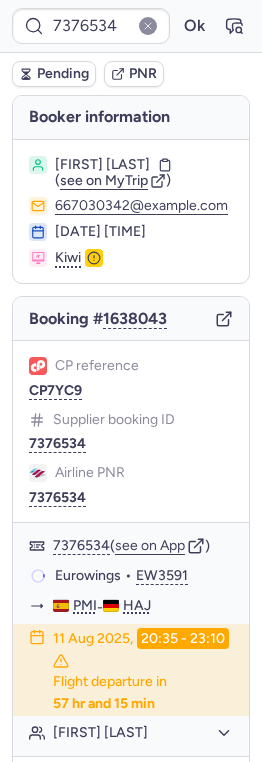 scroll, scrollTop: 100, scrollLeft: 0, axis: vertical 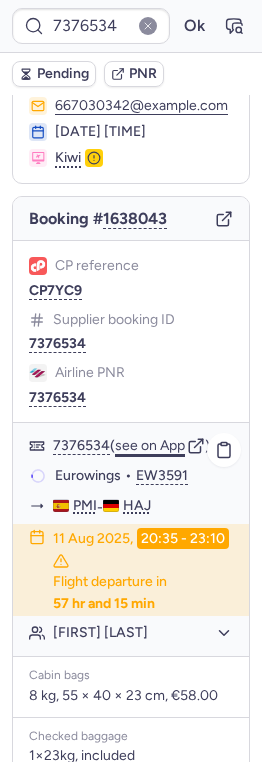 click on "see on App" 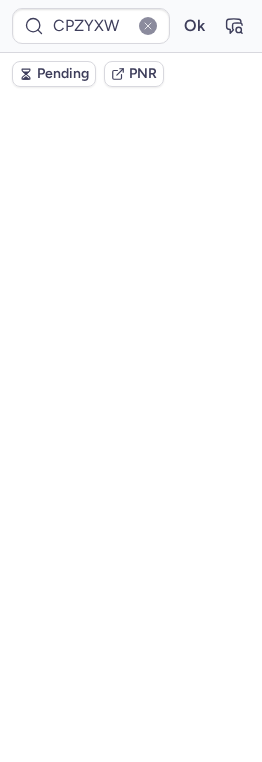 scroll, scrollTop: 100, scrollLeft: 0, axis: vertical 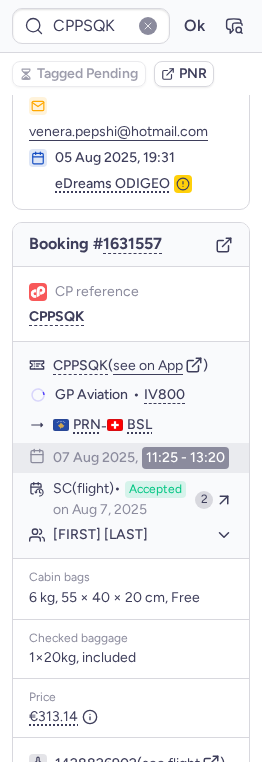 type on "7376534" 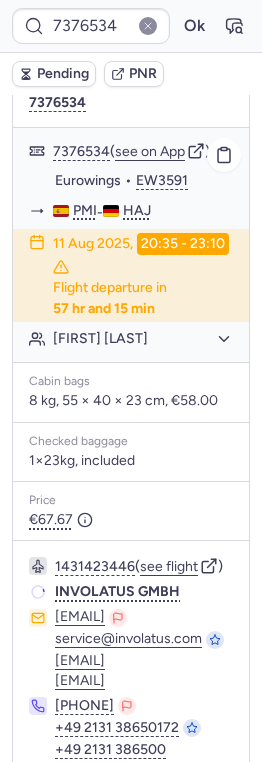 scroll, scrollTop: 607, scrollLeft: 0, axis: vertical 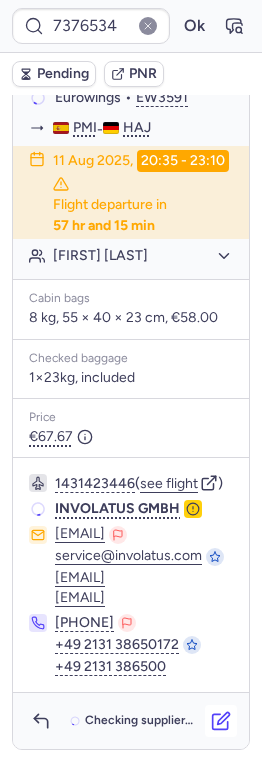 click 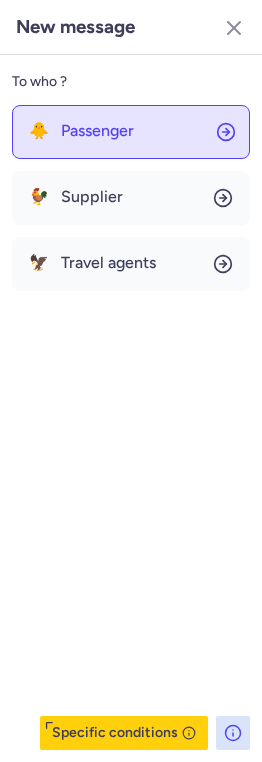 click on "Passenger" at bounding box center [97, 131] 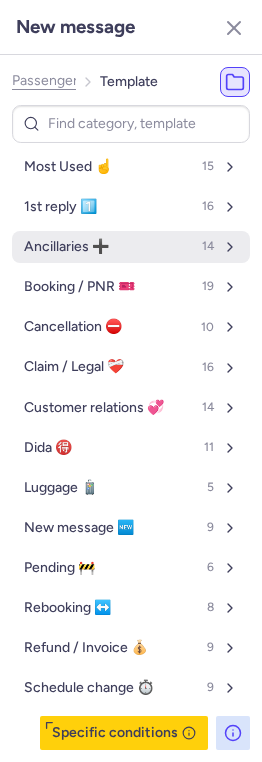 click on "Ancillaries ➕" at bounding box center (66, 247) 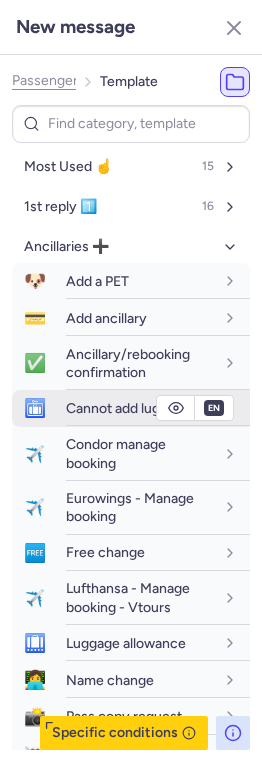 click on "Cannot add luggage" at bounding box center (128, 408) 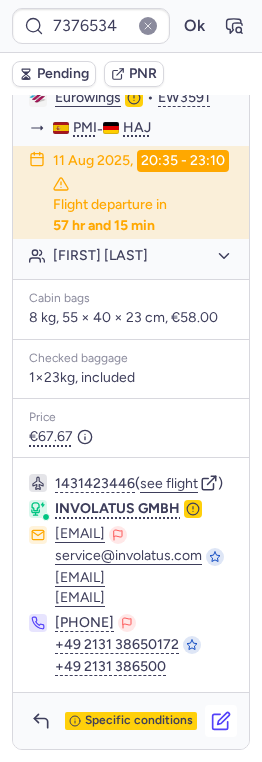 click 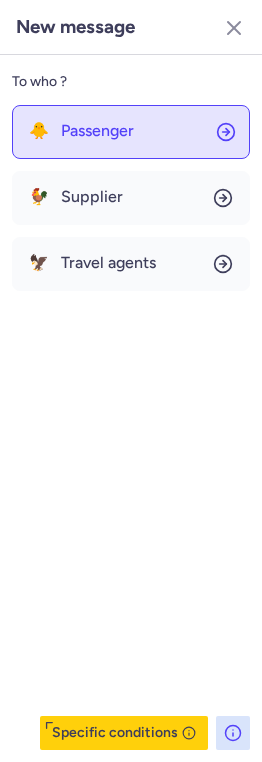 click on "🐥 Passenger" 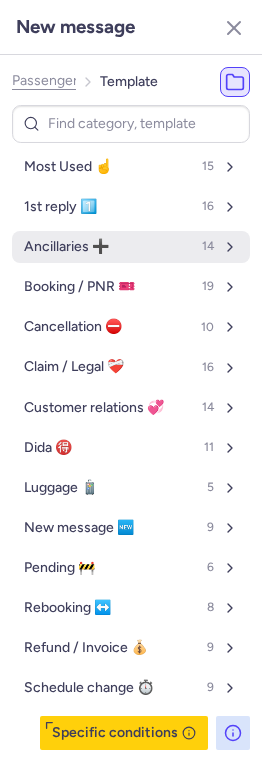 click on "Ancillaries ➕" at bounding box center [66, 247] 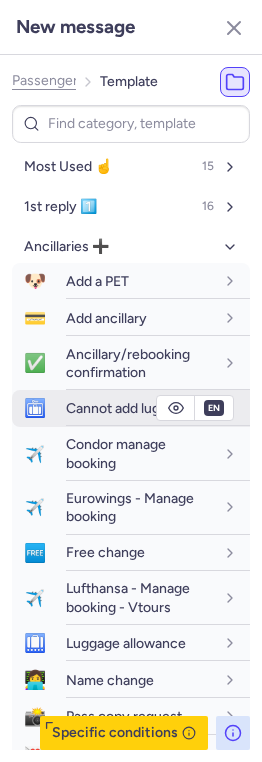 click on "Cannot add luggage" at bounding box center [128, 408] 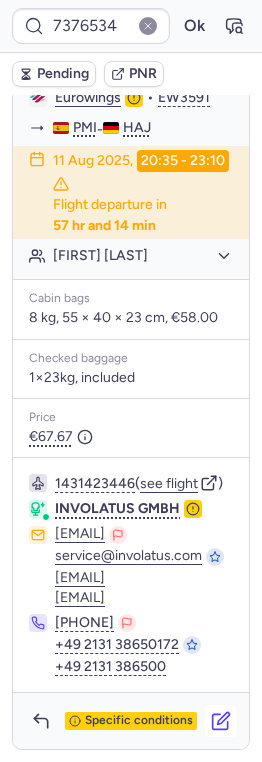 click 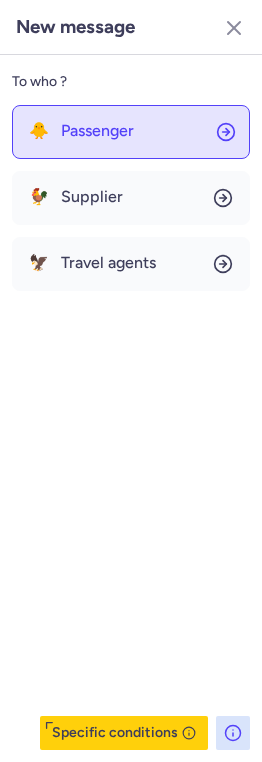 click on "Passenger" at bounding box center [97, 131] 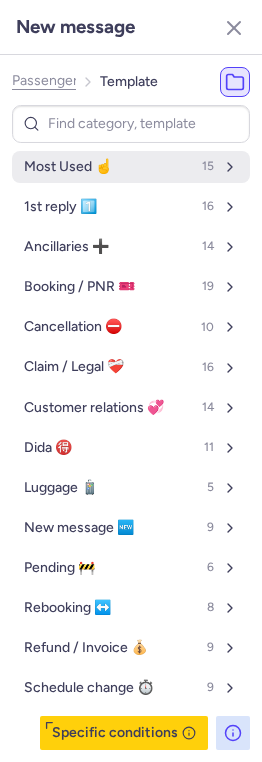 click on "Most Used ☝️" at bounding box center (68, 167) 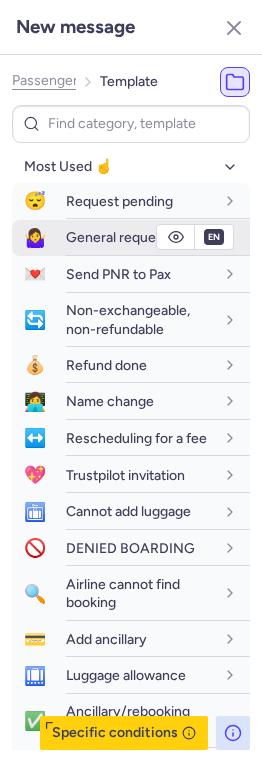 click on "General request" at bounding box center [117, 237] 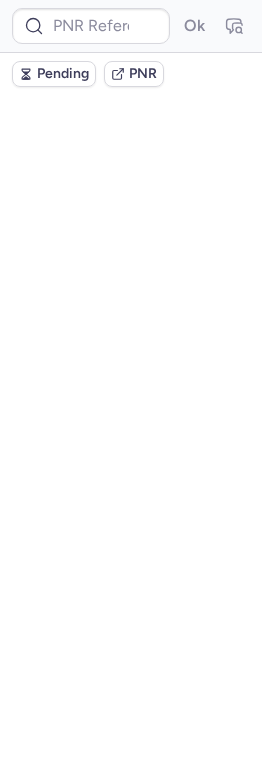 scroll, scrollTop: 0, scrollLeft: 0, axis: both 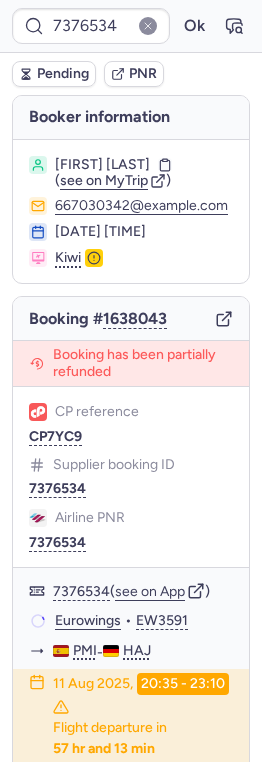 type on "7376365" 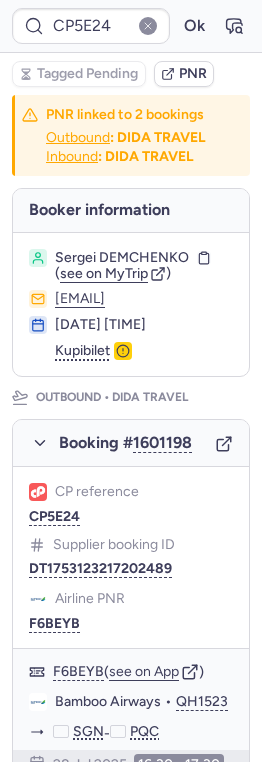 type on "CPPSQK" 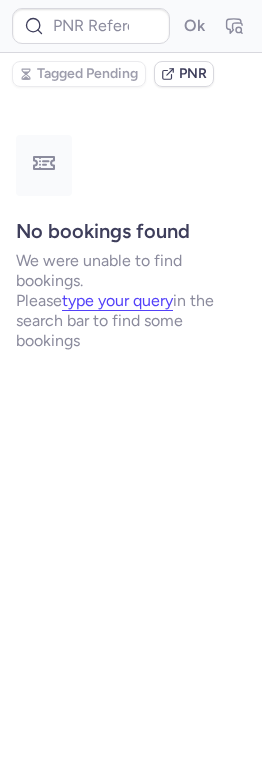 type on "225037113" 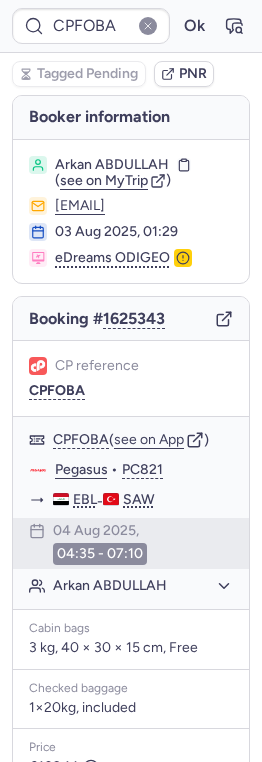 type on "CPPSQK" 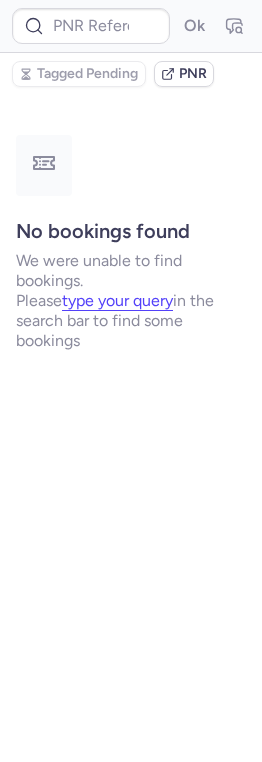 type on "CPHOZX" 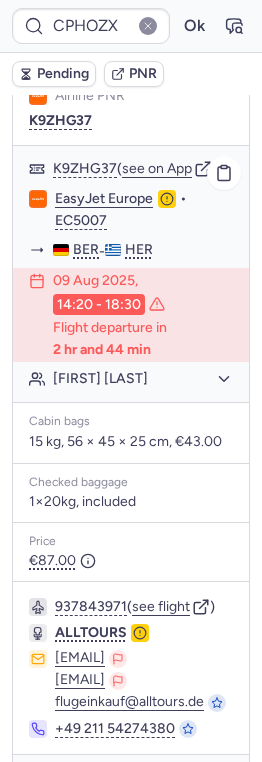 scroll, scrollTop: 433, scrollLeft: 0, axis: vertical 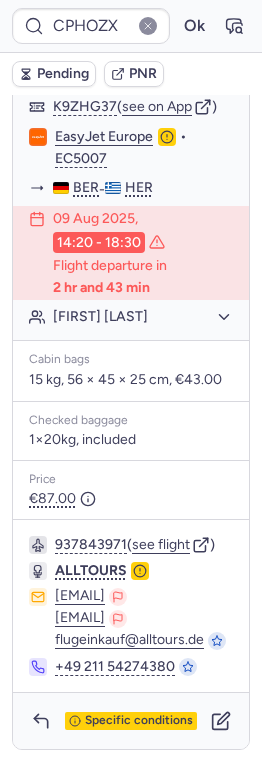 type on "CP6WGL" 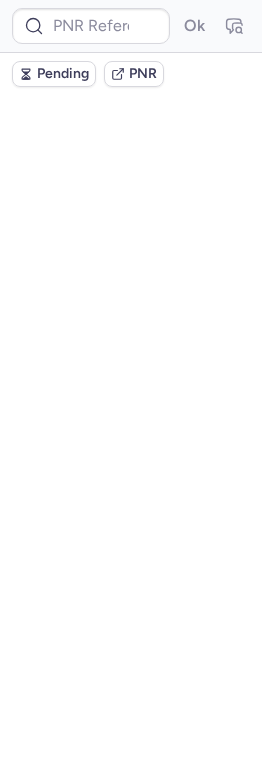 scroll, scrollTop: 0, scrollLeft: 0, axis: both 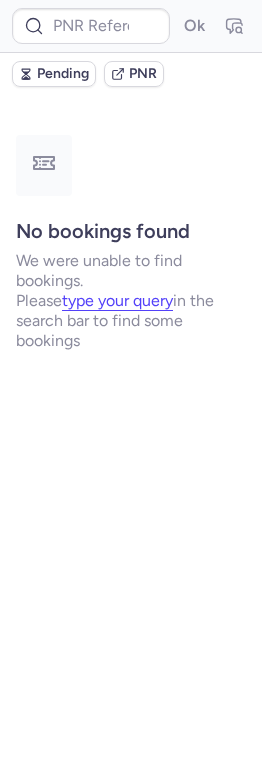 type on "CP6WGL" 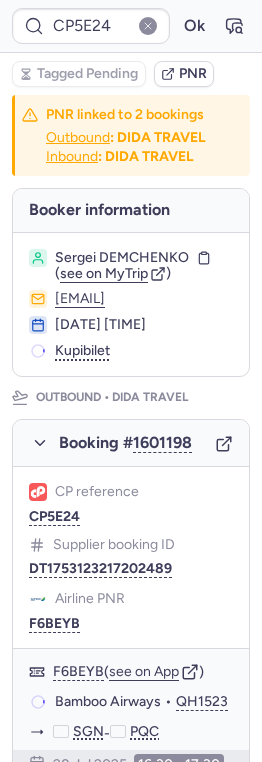 type on "225037113" 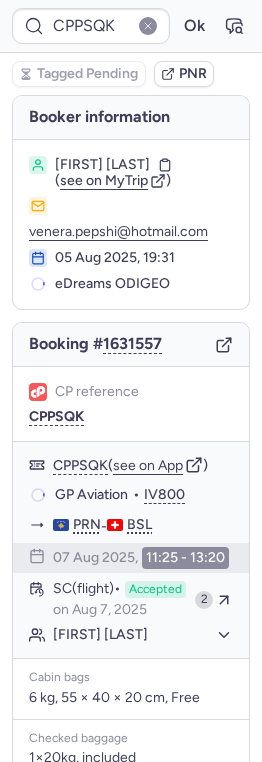 type on "CP6WGL" 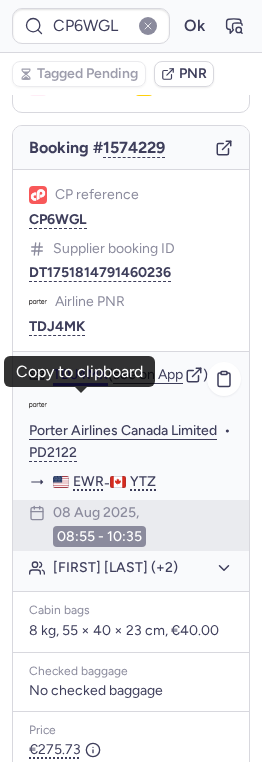 scroll, scrollTop: 204, scrollLeft: 0, axis: vertical 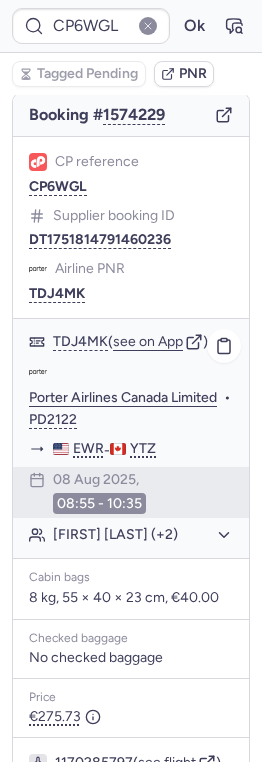 click on "[FIRST] [LAST] (+2)" 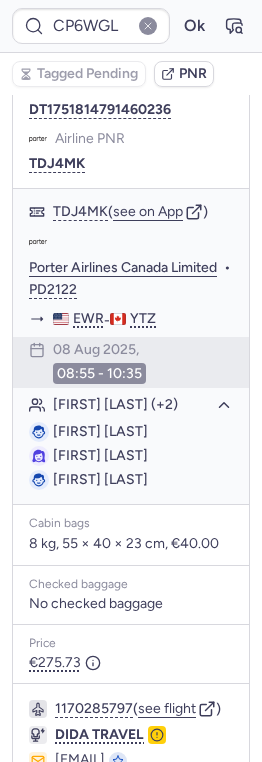 scroll, scrollTop: 331, scrollLeft: 0, axis: vertical 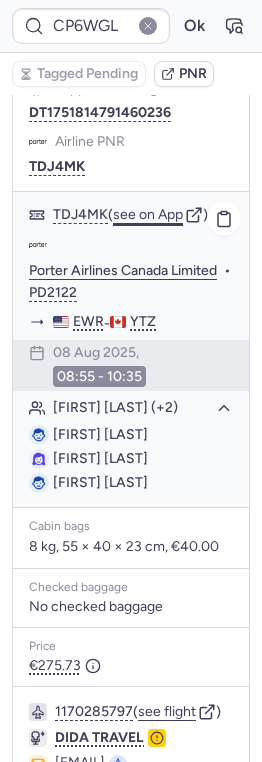 click on "see on App" 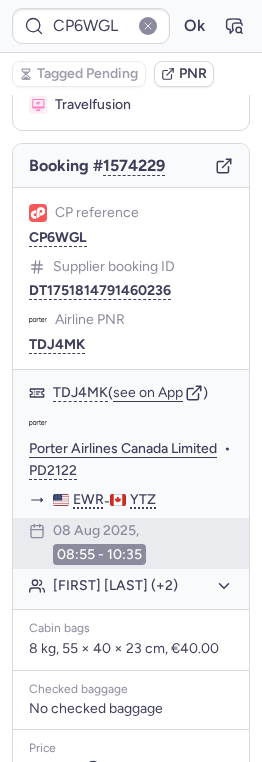 scroll, scrollTop: 156, scrollLeft: 0, axis: vertical 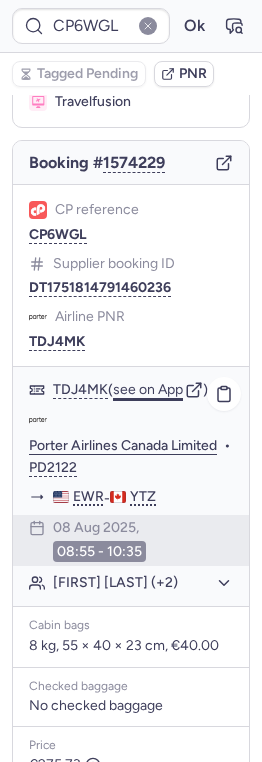 click on "see on App" 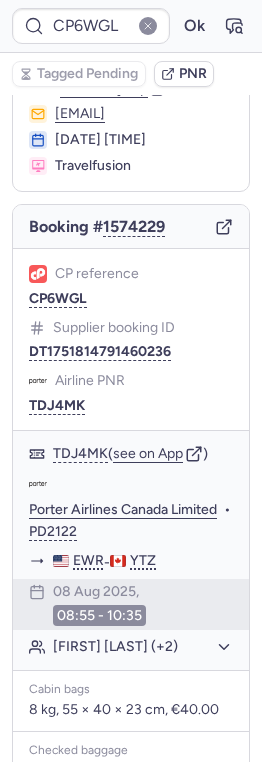 scroll, scrollTop: 0, scrollLeft: 0, axis: both 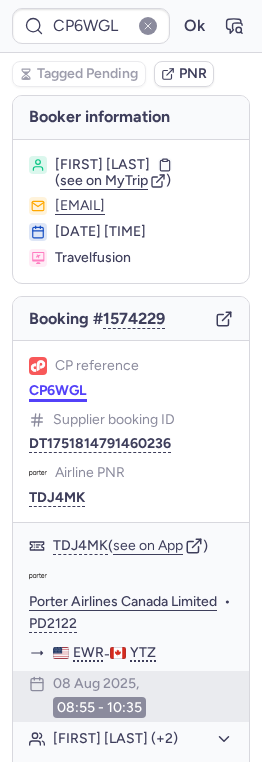 click on "CP6WGL" at bounding box center [58, 391] 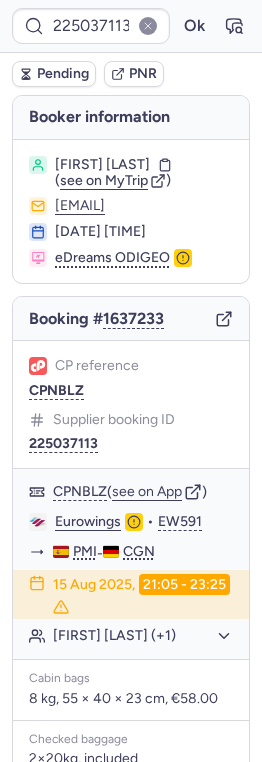 type on "CP5E24" 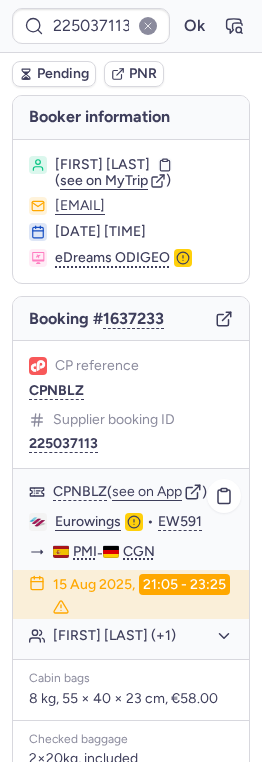 scroll, scrollTop: 407, scrollLeft: 0, axis: vertical 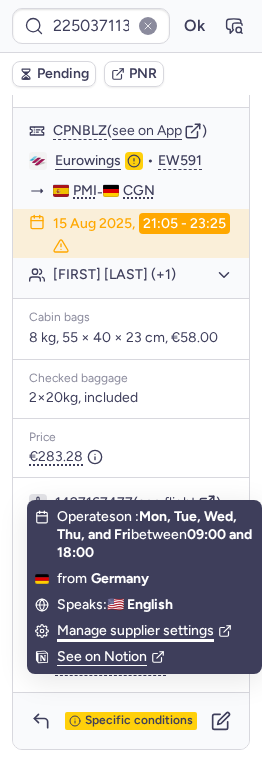 click on "Manage supplier settings" at bounding box center [144, 631] 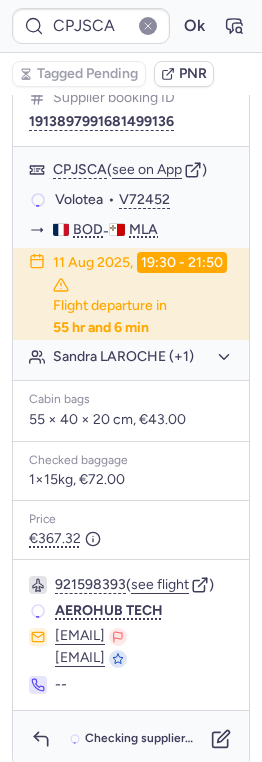 scroll, scrollTop: 317, scrollLeft: 0, axis: vertical 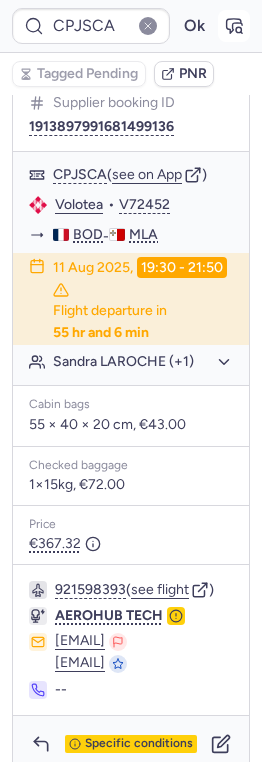 click 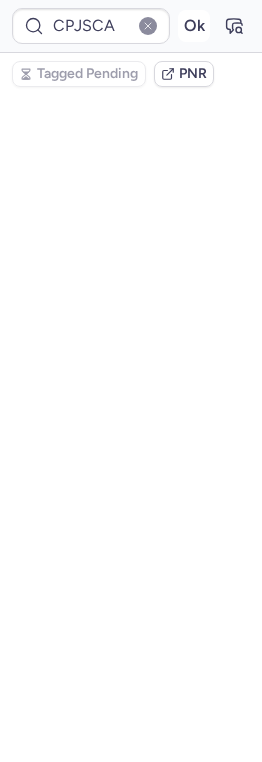 scroll, scrollTop: 317, scrollLeft: 0, axis: vertical 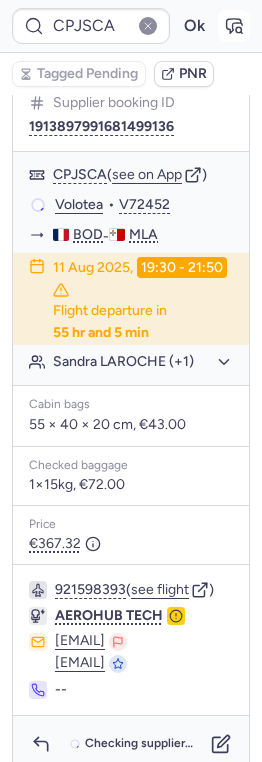 click 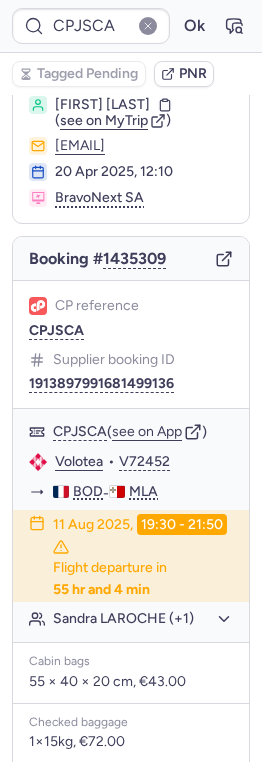 scroll, scrollTop: 51, scrollLeft: 0, axis: vertical 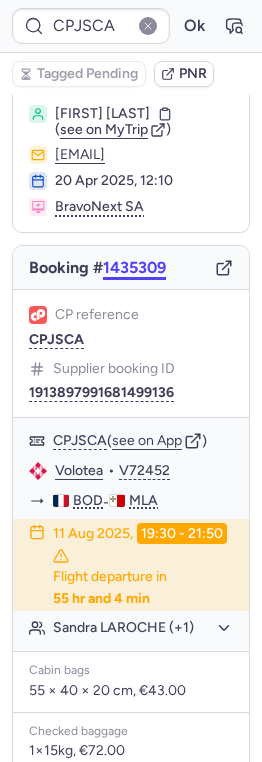 click on "1435309" at bounding box center [134, 268] 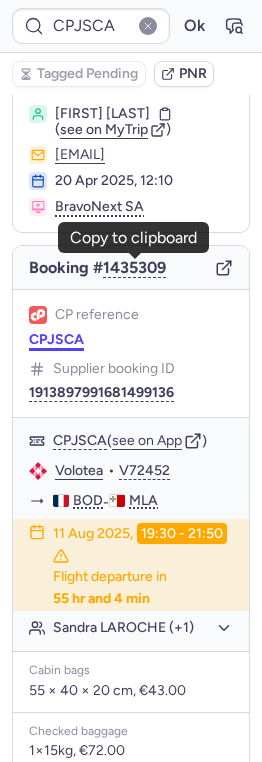 click on "CPJSCA" at bounding box center [56, 340] 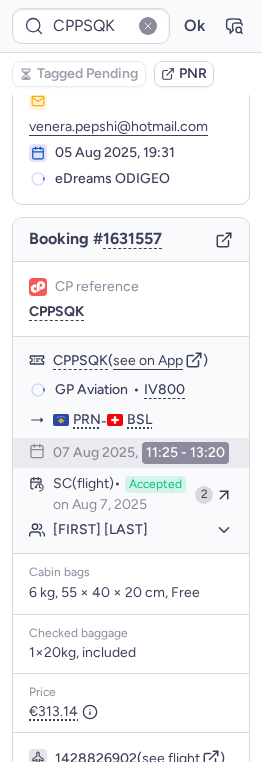 scroll, scrollTop: 102, scrollLeft: 0, axis: vertical 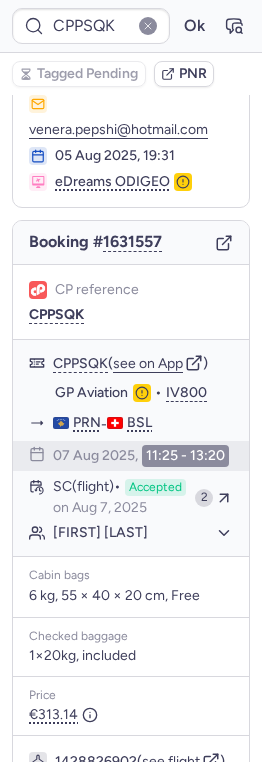 type on "CP5E24" 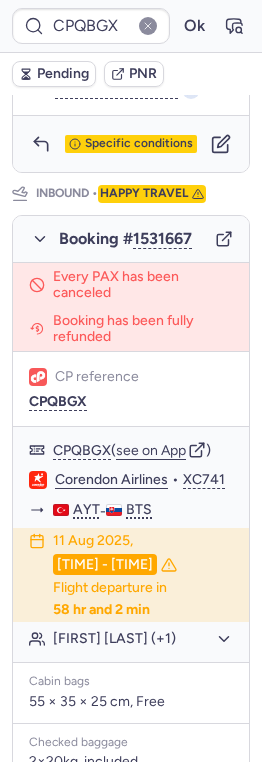 scroll, scrollTop: 1113, scrollLeft: 0, axis: vertical 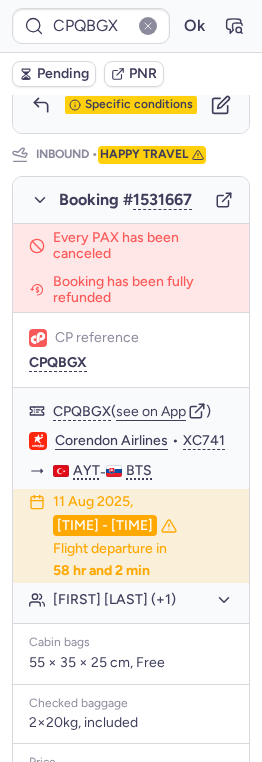 type on "225037113" 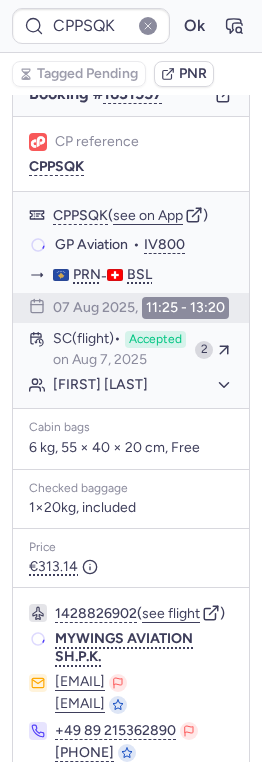 scroll, scrollTop: 239, scrollLeft: 0, axis: vertical 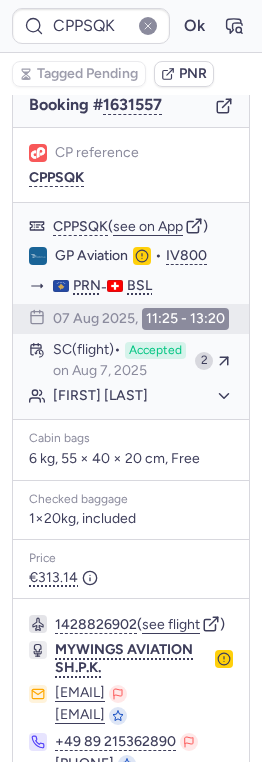 type on "225037113" 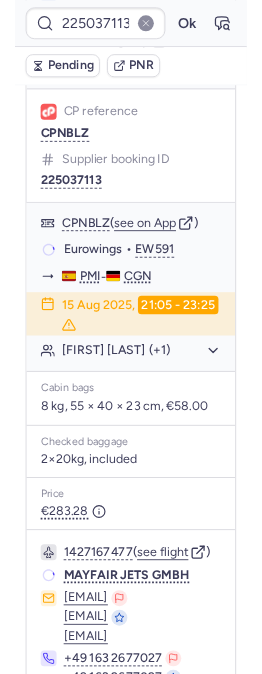 scroll, scrollTop: 239, scrollLeft: 0, axis: vertical 